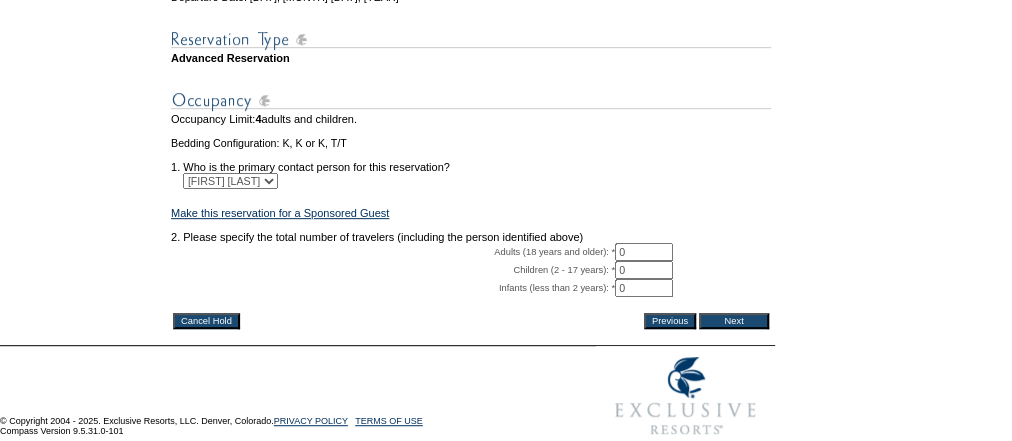 scroll, scrollTop: 464, scrollLeft: 0, axis: vertical 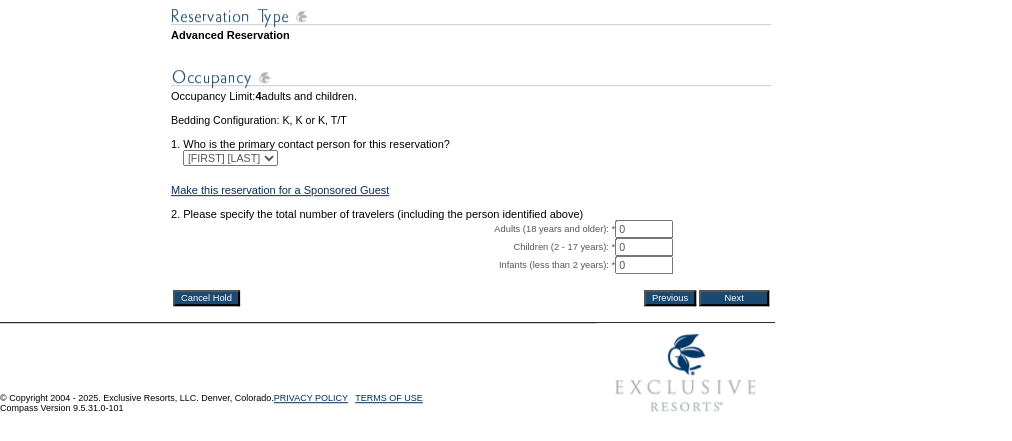 click on "Adults (18 years and older): *
0 * *" at bounding box center [471, 229] 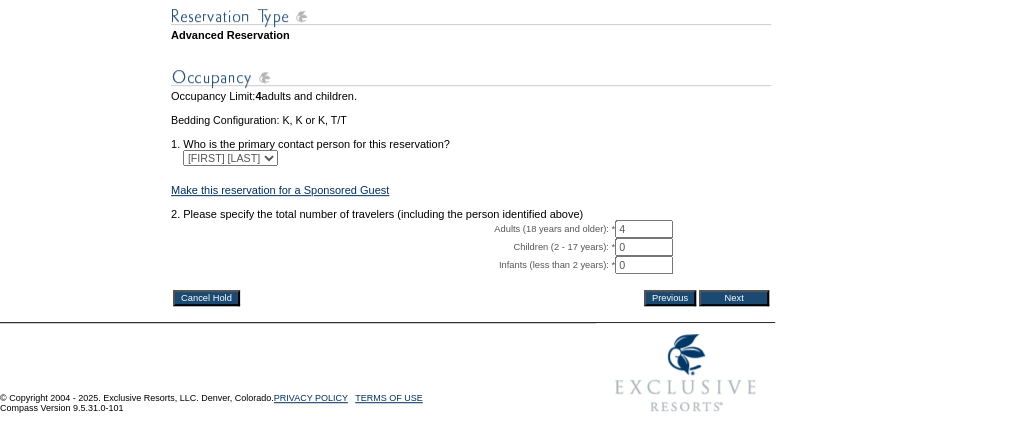 type on "4" 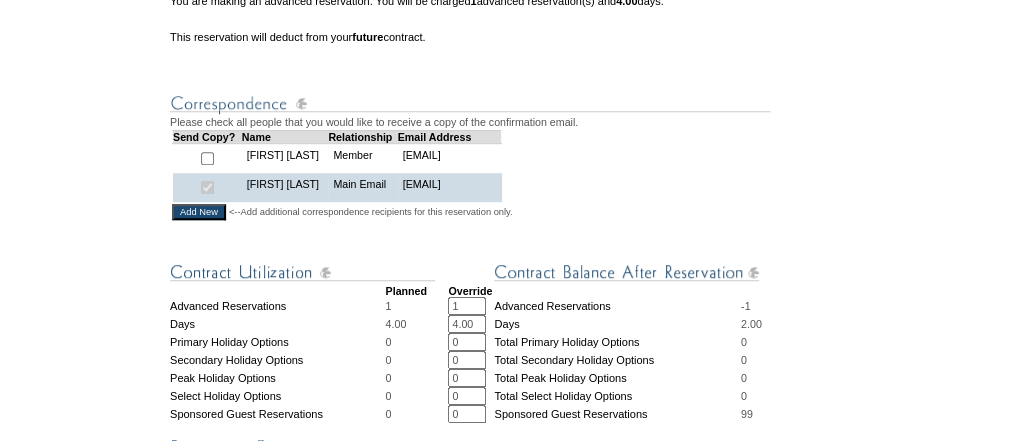 scroll, scrollTop: 800, scrollLeft: 0, axis: vertical 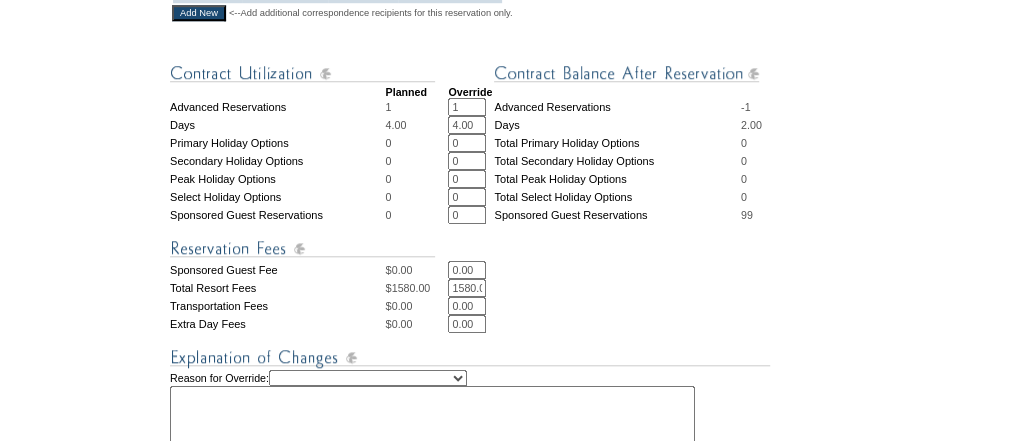 drag, startPoint x: 397, startPoint y: 320, endPoint x: 384, endPoint y: 319, distance: 13.038404 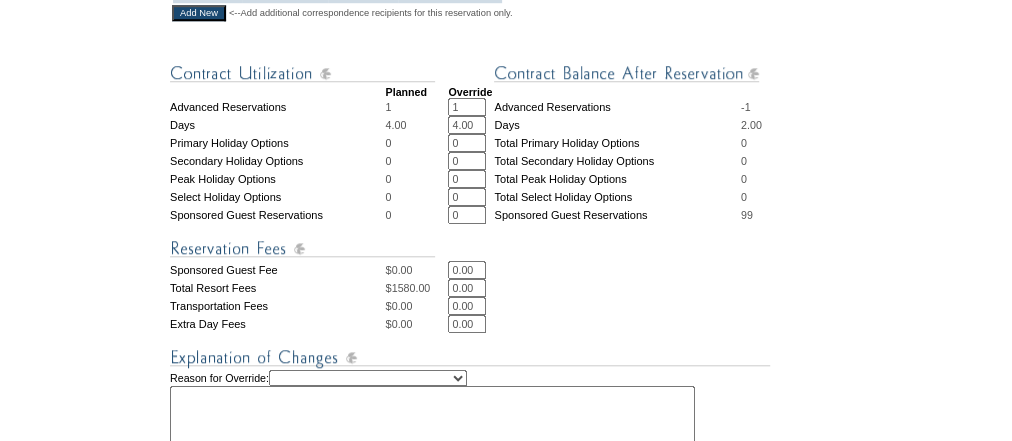 type on "0.00" 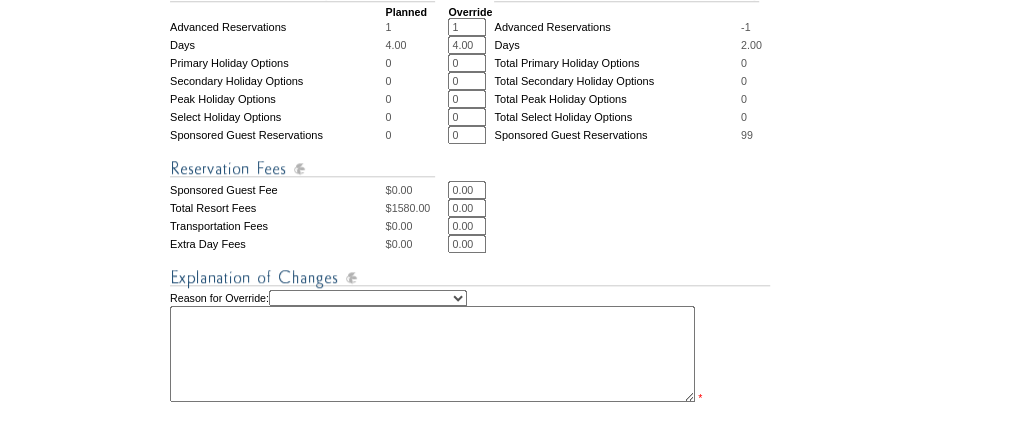 click on "Creating Continuous Stay
Days Rebooked After Cancellation
Editing Occupant
Experiential / Hotel / Partner / Charity
Holiday Token Exchange
Operations Recosting
Pacification
Pacification – New Member
Program-Specific Discount
Reserved Rollover Available
Sales Exception
Travel Date Adjustment" at bounding box center (368, 298) 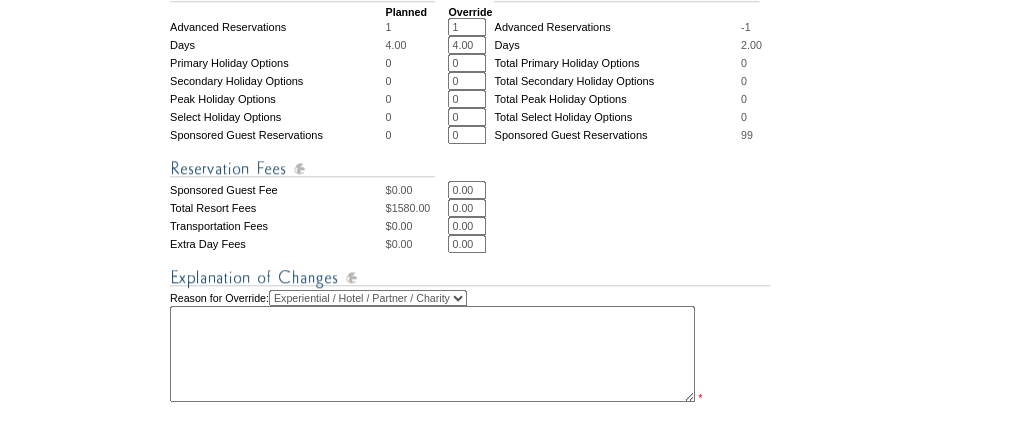 click on "Creating Continuous Stay
Days Rebooked After Cancellation
Editing Occupant
Experiential / Hotel / Partner / Charity
Holiday Token Exchange
Operations Recosting
Pacification
Pacification – New Member
Program-Specific Discount
Reserved Rollover Available
Sales Exception
Travel Date Adjustment" at bounding box center [368, 298] 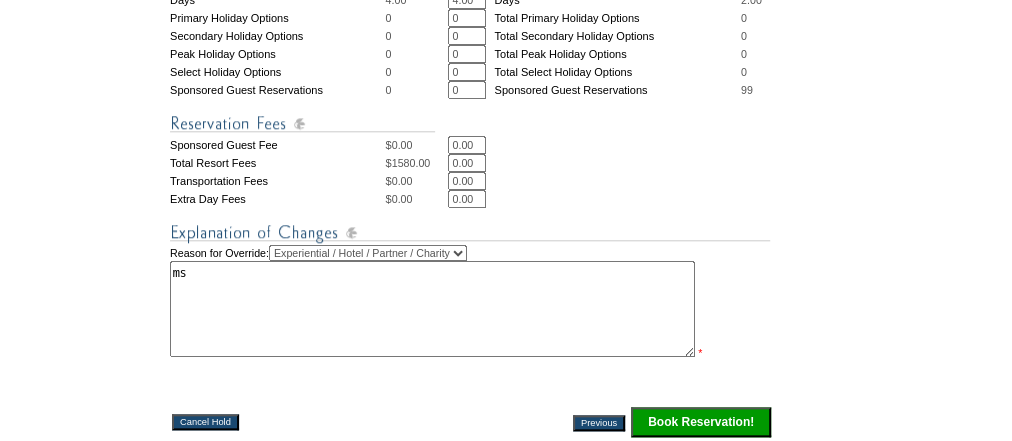 scroll, scrollTop: 960, scrollLeft: 0, axis: vertical 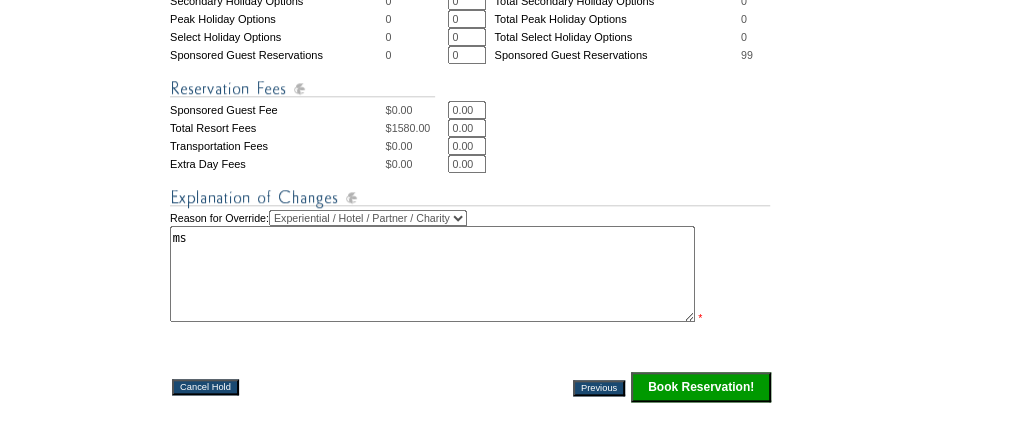 type on "ms" 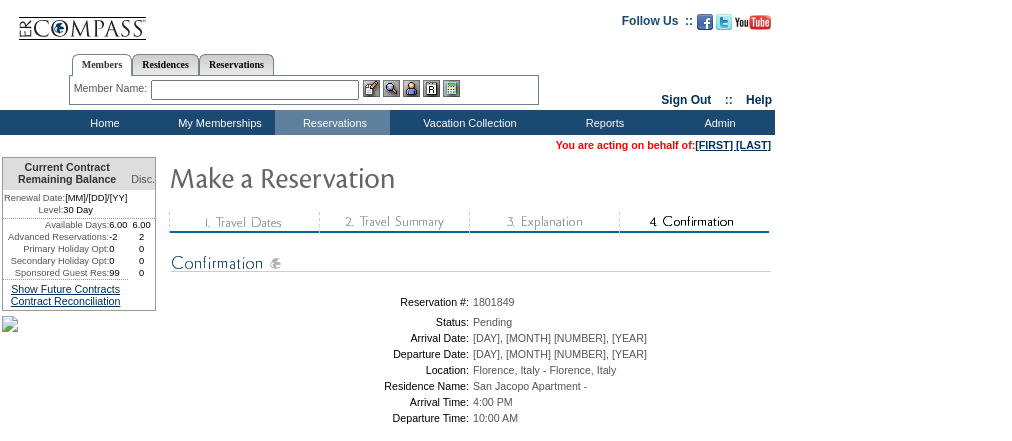scroll, scrollTop: 0, scrollLeft: 0, axis: both 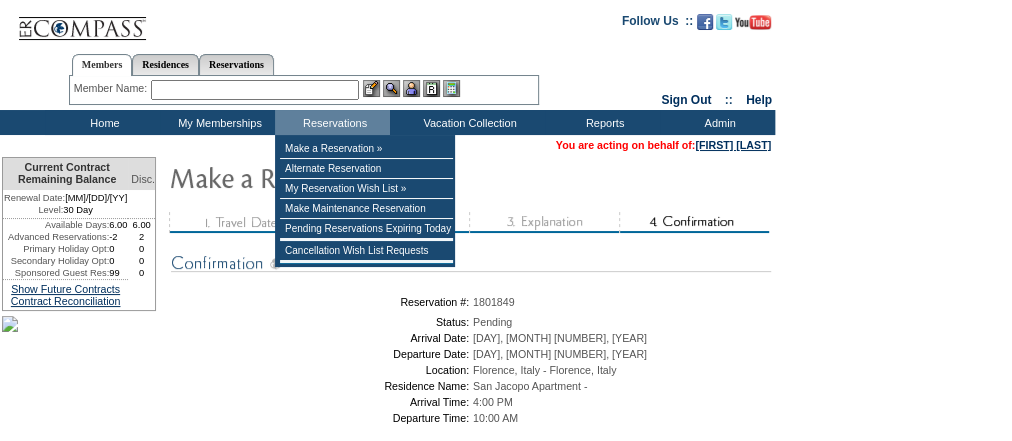 click at bounding box center [255, 90] 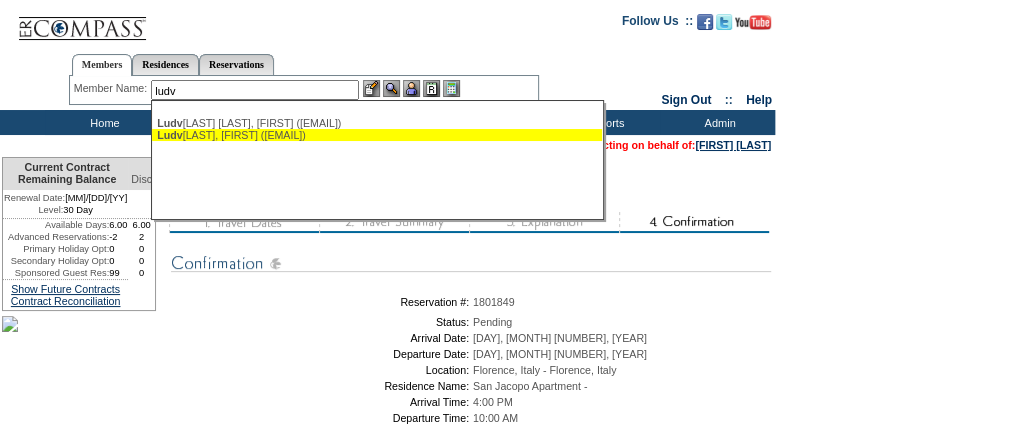 click on "[LAST] [LAST], [FIRST] ([EMAIL])" at bounding box center [377, 135] 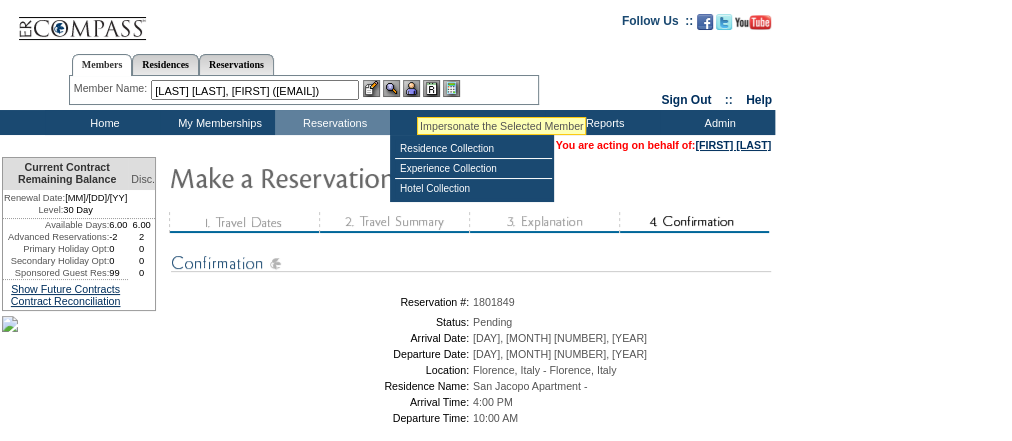 click at bounding box center [411, 88] 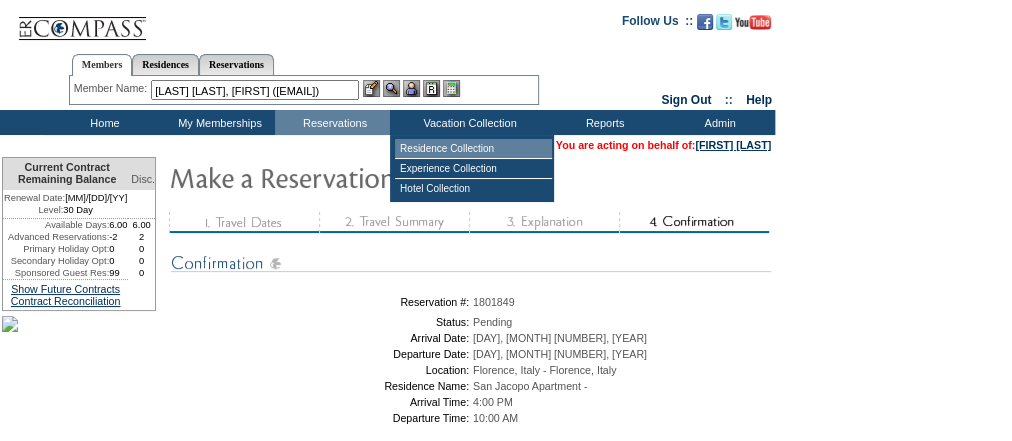 click on "Residence Collection" at bounding box center [473, 149] 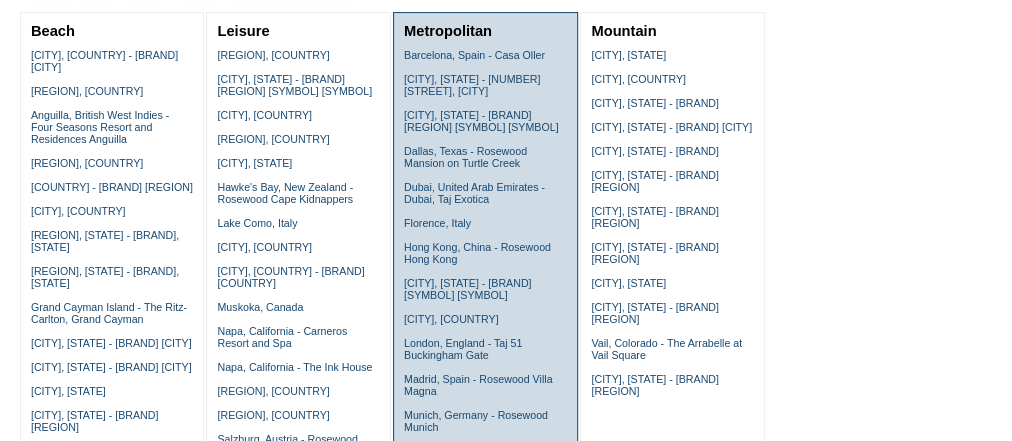 scroll, scrollTop: 240, scrollLeft: 0, axis: vertical 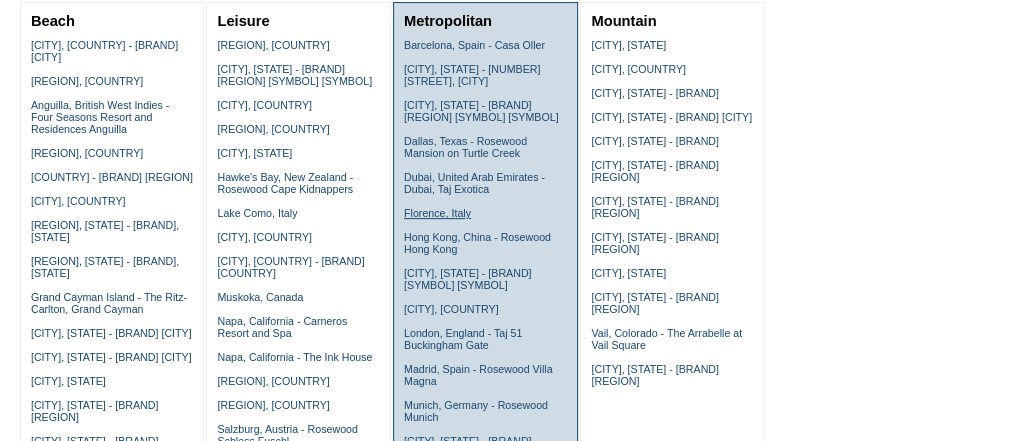 click on "Florence, Italy" at bounding box center [437, 213] 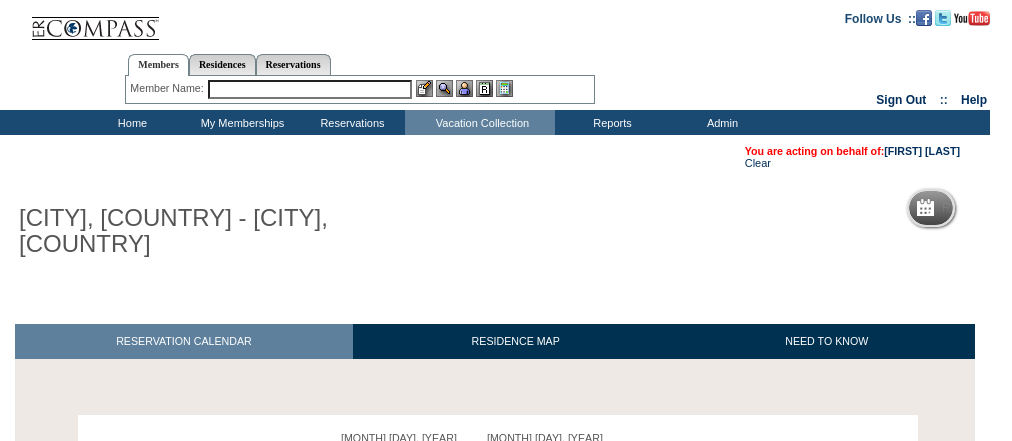 scroll, scrollTop: 237, scrollLeft: 0, axis: vertical 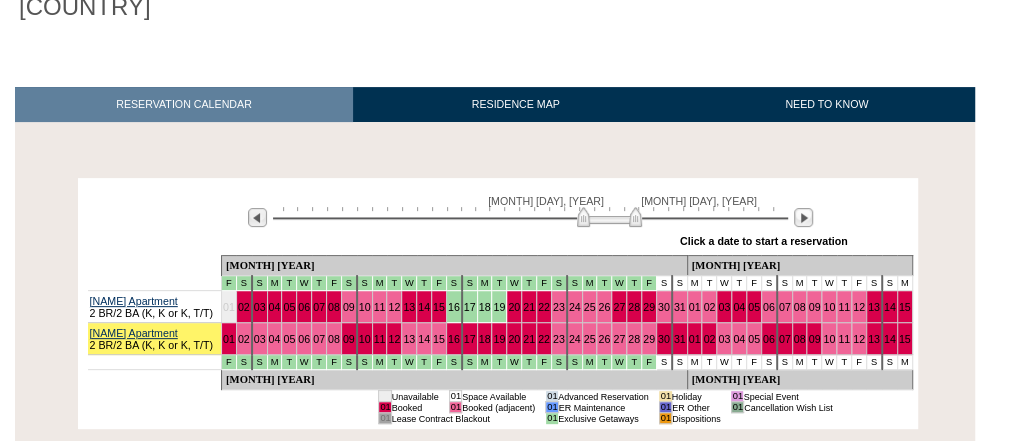 drag, startPoint x: 458, startPoint y: 192, endPoint x: 611, endPoint y: 184, distance: 153.20901 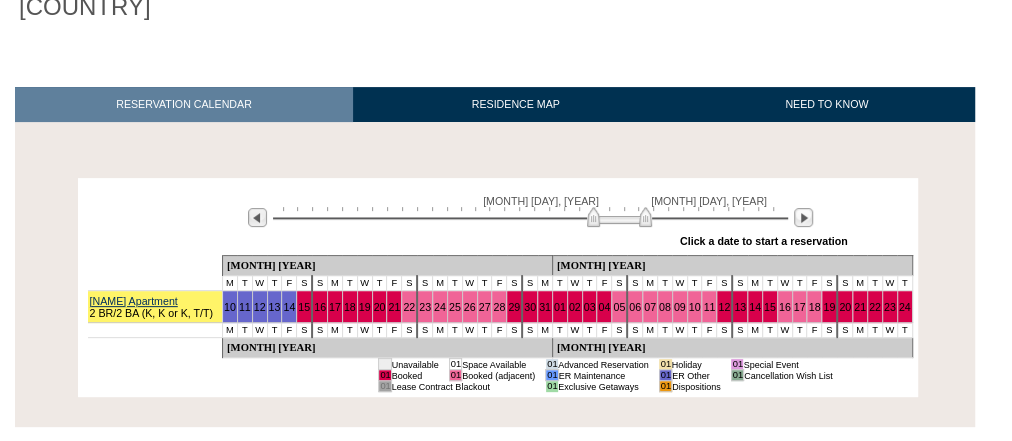 drag, startPoint x: 618, startPoint y: 191, endPoint x: 628, endPoint y: 190, distance: 10.049875 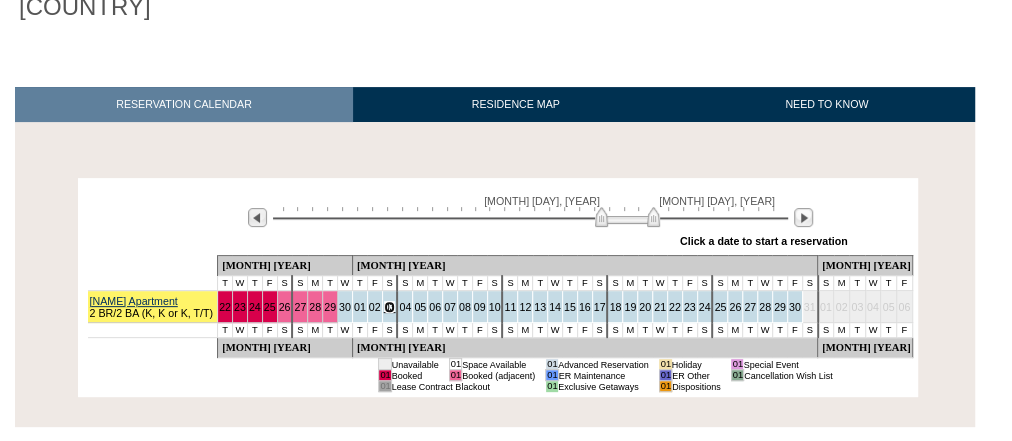 click on "03" at bounding box center (390, 307) 